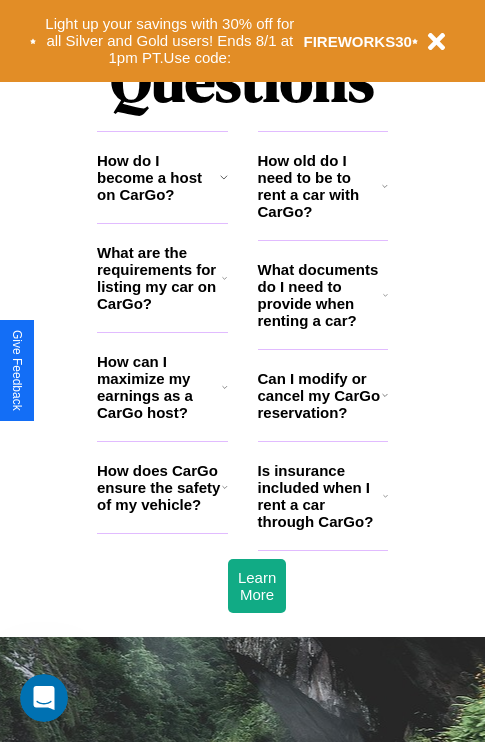 scroll, scrollTop: 2423, scrollLeft: 0, axis: vertical 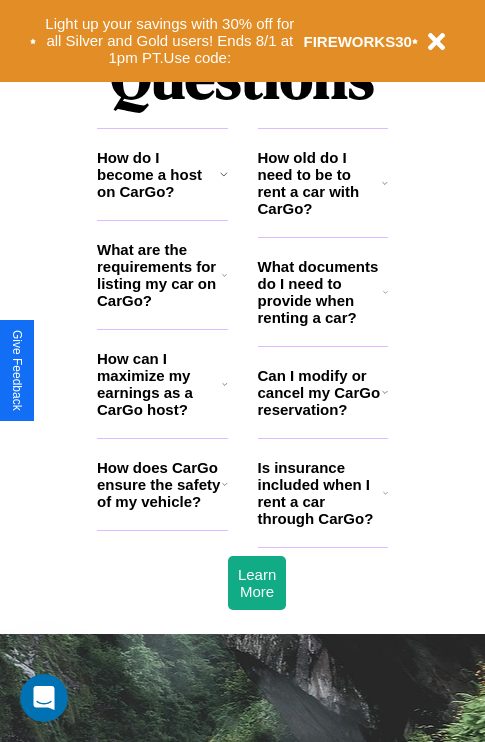 click on "How does CarGo ensure the safety of my vehicle?" at bounding box center (159, 484) 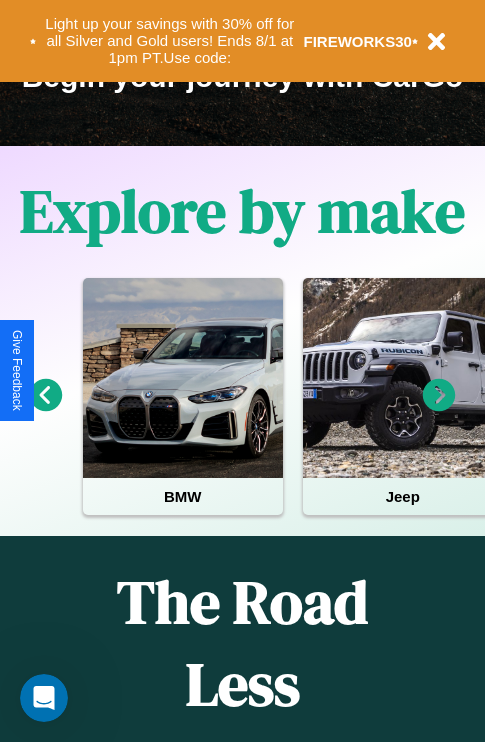 scroll, scrollTop: 308, scrollLeft: 0, axis: vertical 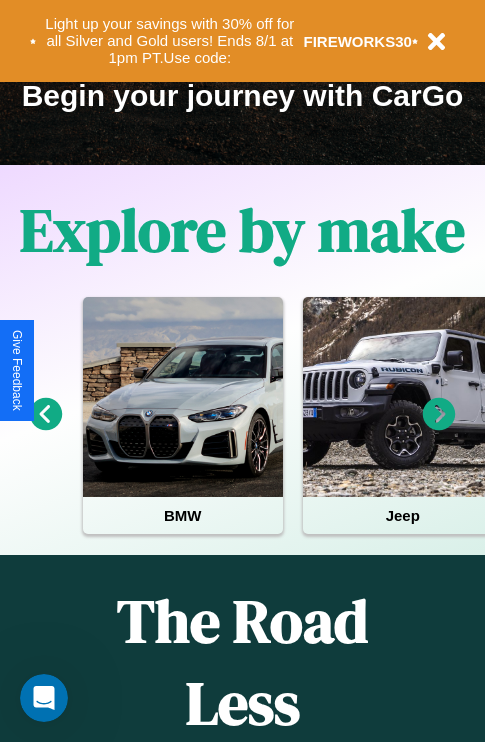 click 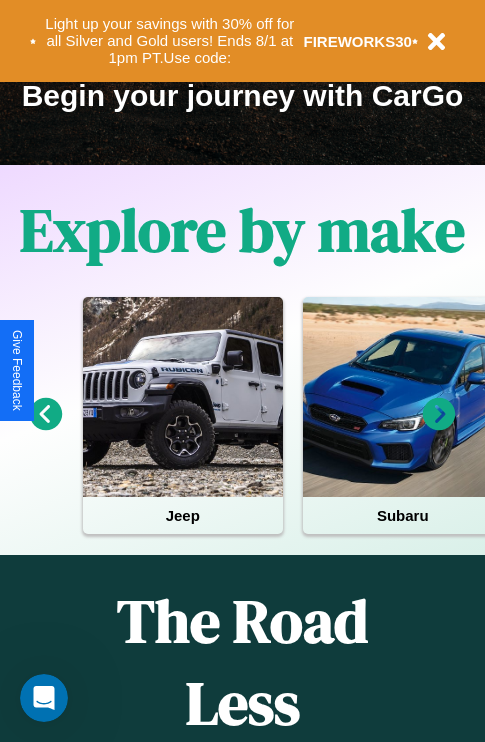 click 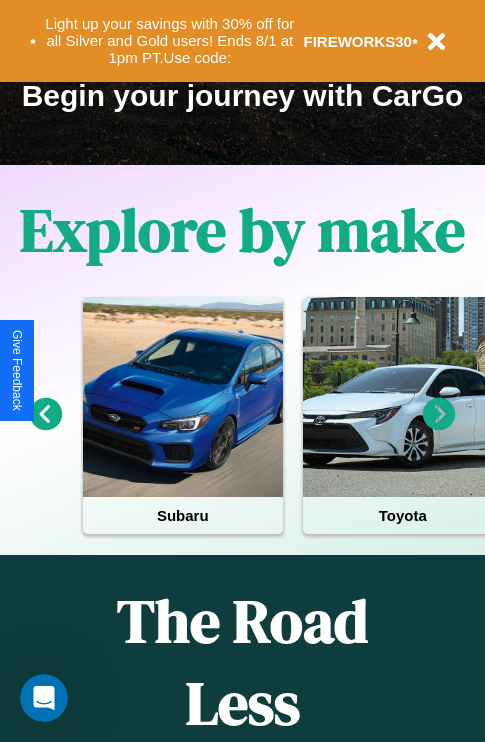 click 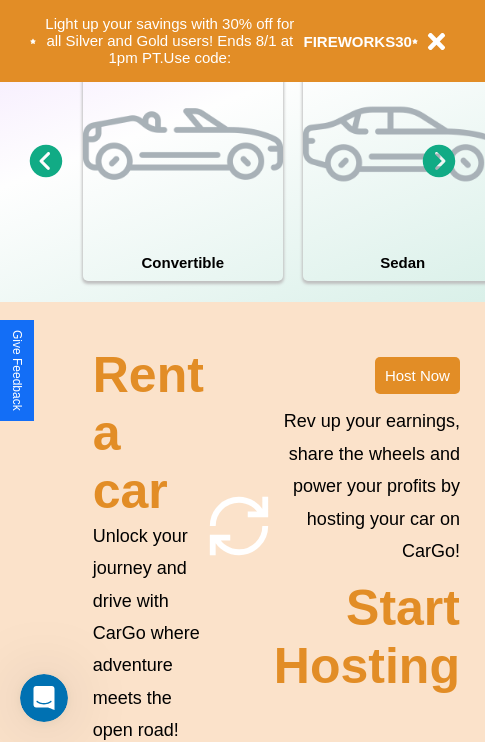 scroll, scrollTop: 1558, scrollLeft: 0, axis: vertical 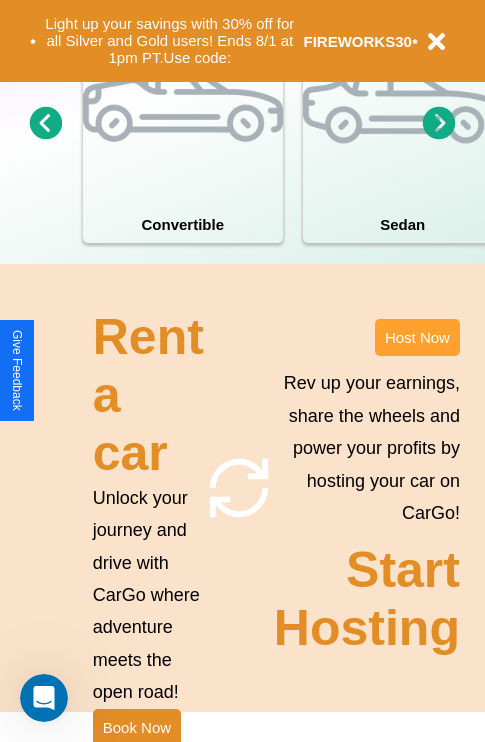 click on "Host Now" at bounding box center [417, 337] 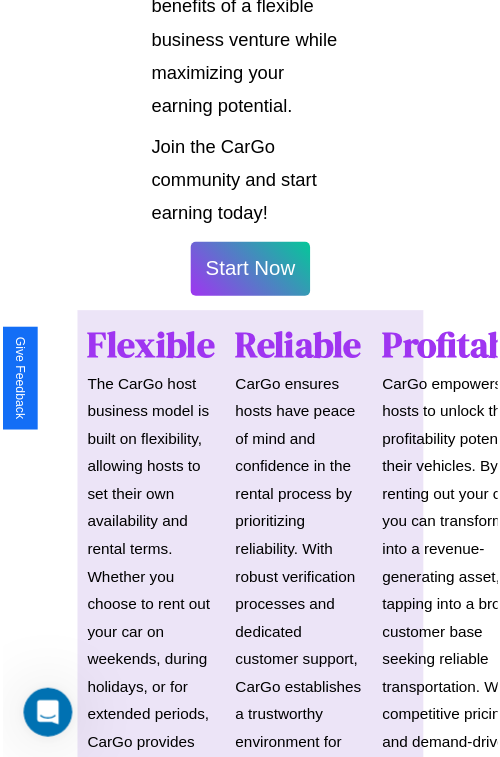 scroll, scrollTop: 1417, scrollLeft: 0, axis: vertical 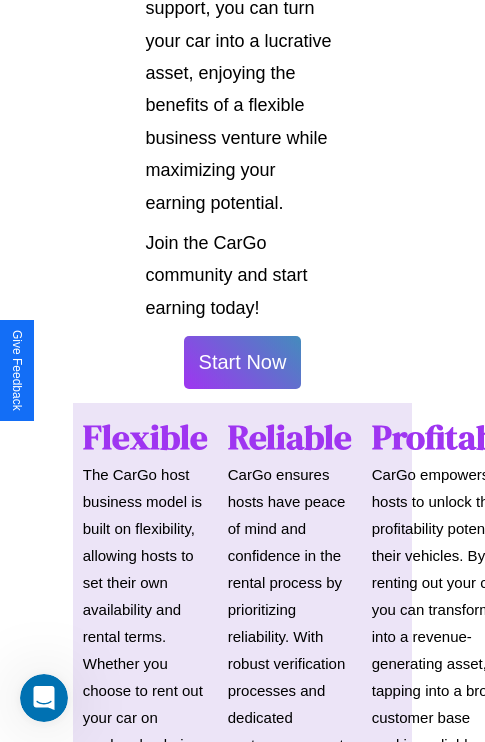 click on "Start Now" at bounding box center [243, 362] 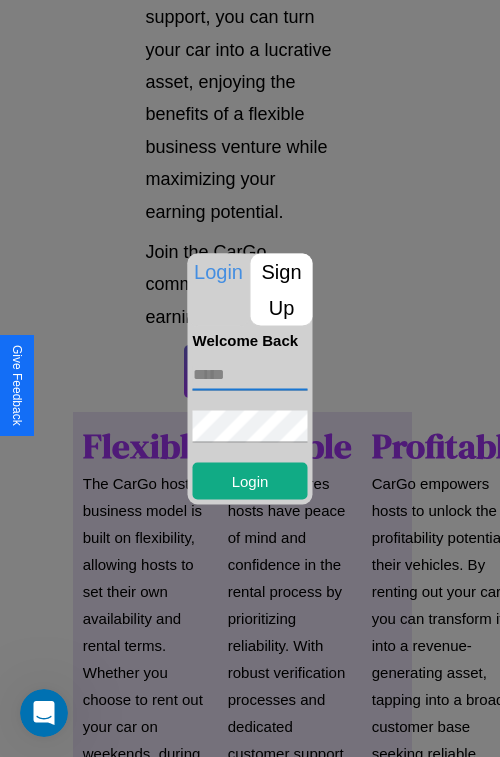 click at bounding box center (250, 374) 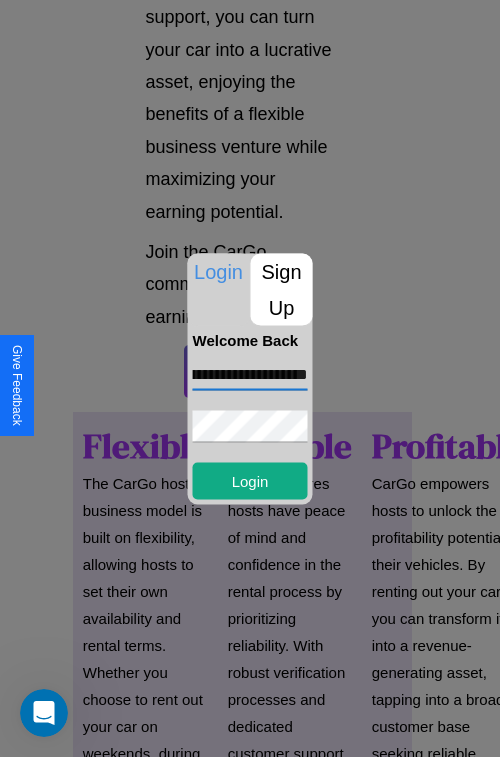 scroll, scrollTop: 0, scrollLeft: 95, axis: horizontal 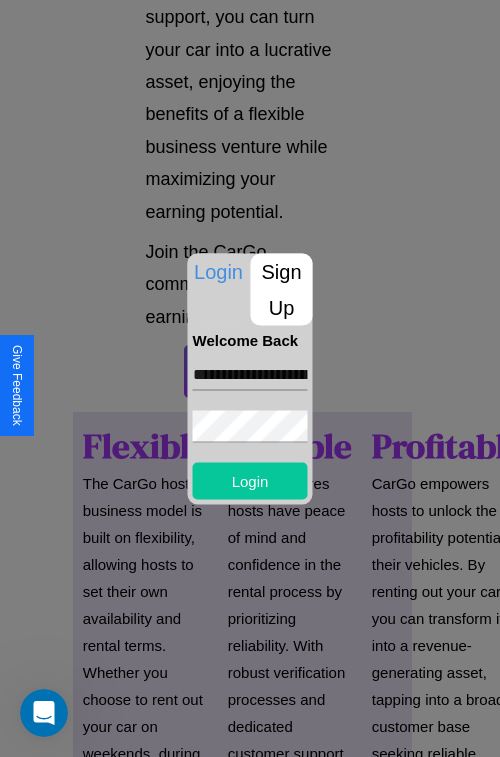 click on "Login" at bounding box center (250, 480) 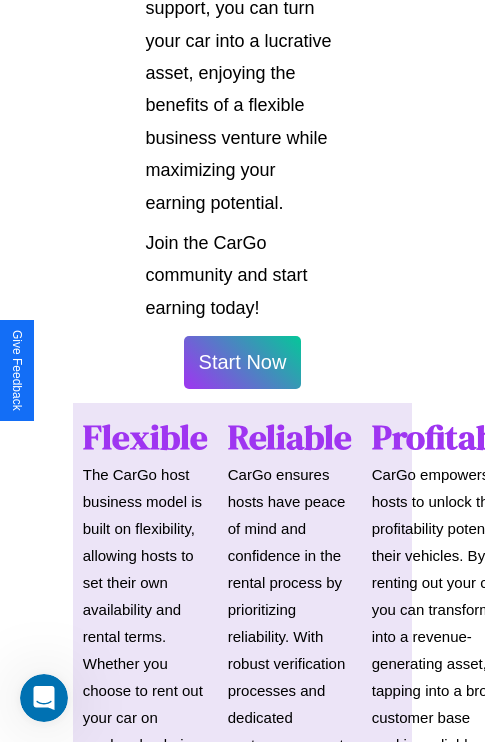 scroll, scrollTop: 1419, scrollLeft: 0, axis: vertical 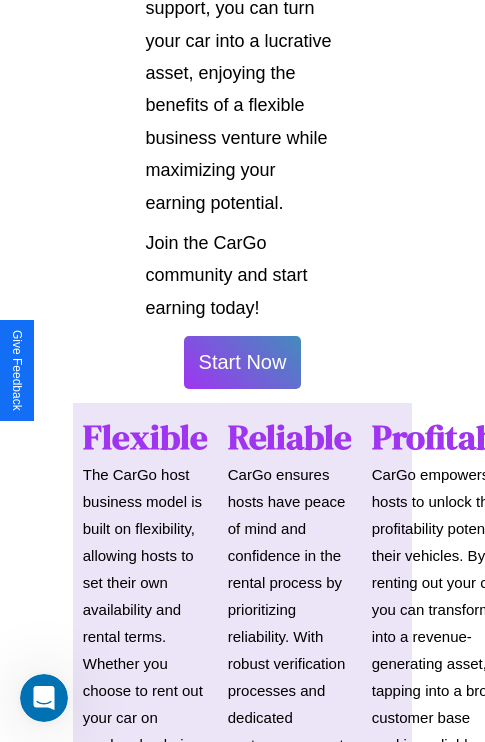 click on "Start Now" at bounding box center (243, 362) 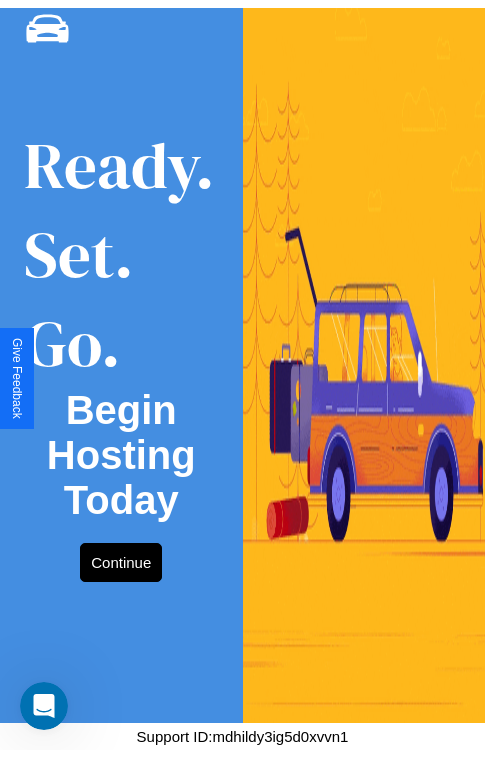 scroll, scrollTop: 0, scrollLeft: 0, axis: both 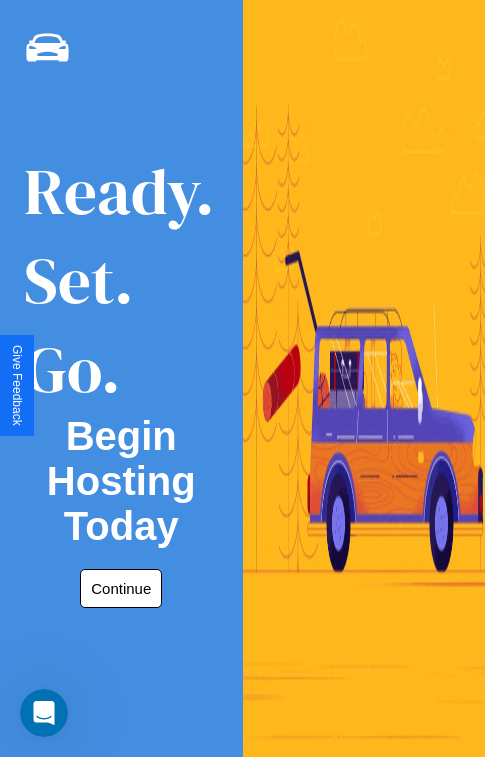 click on "Continue" at bounding box center [121, 588] 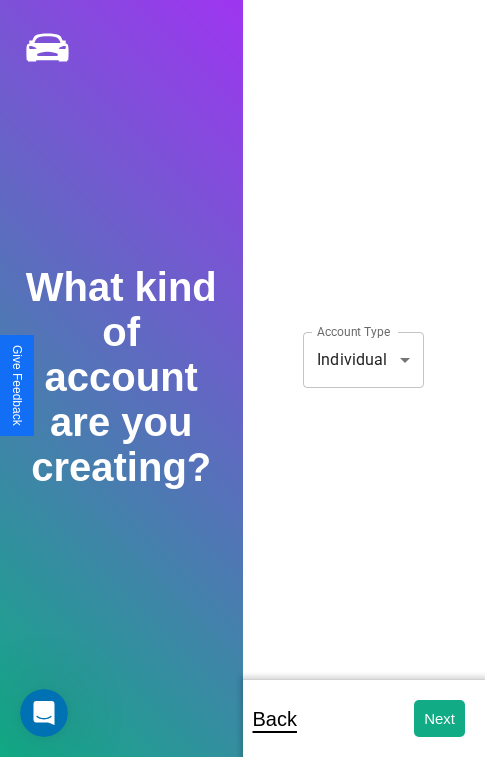 click on "**********" at bounding box center (242, 392) 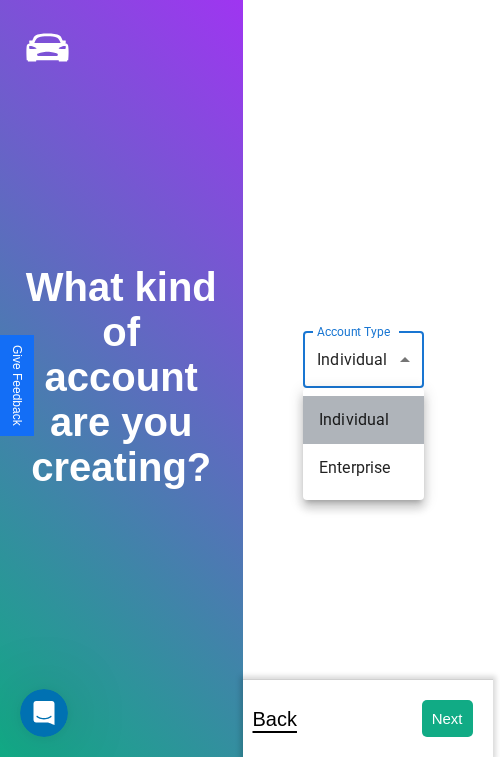 click on "Individual" at bounding box center [363, 420] 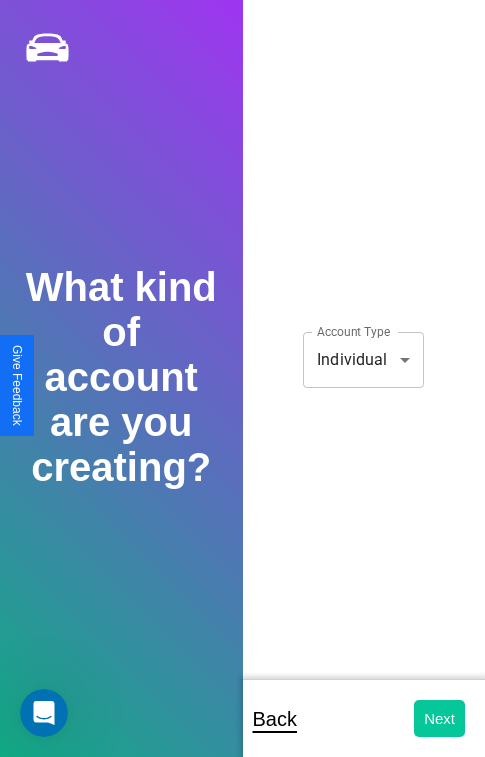 click on "Next" at bounding box center [439, 718] 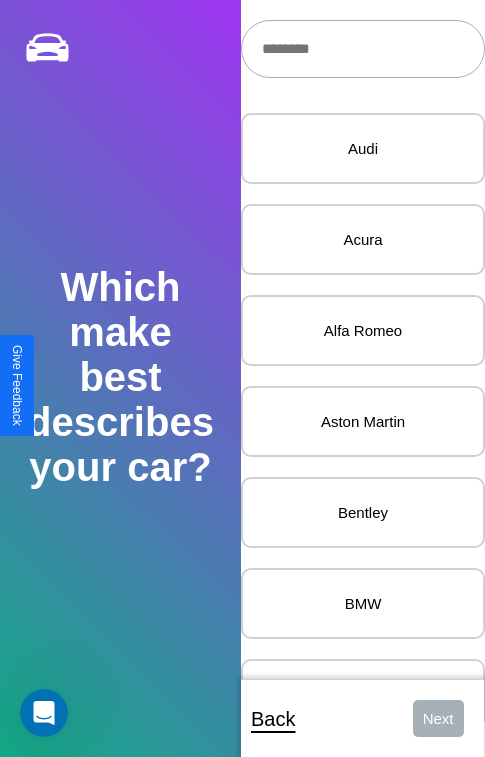 scroll, scrollTop: 27, scrollLeft: 0, axis: vertical 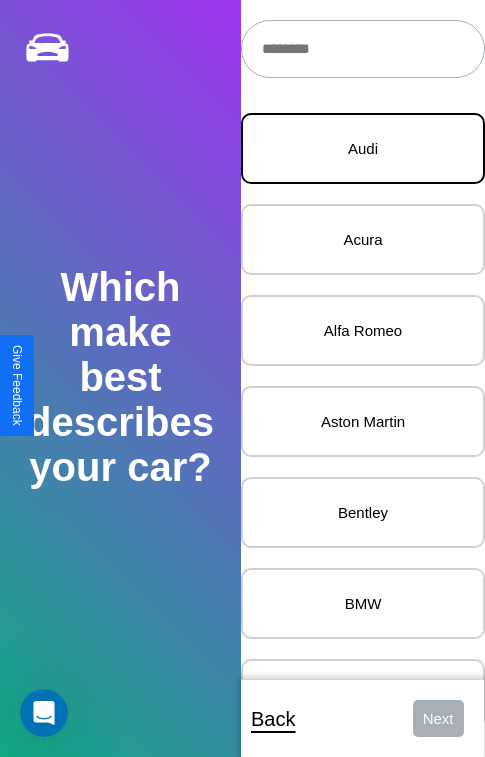 click on "Audi" at bounding box center (363, 148) 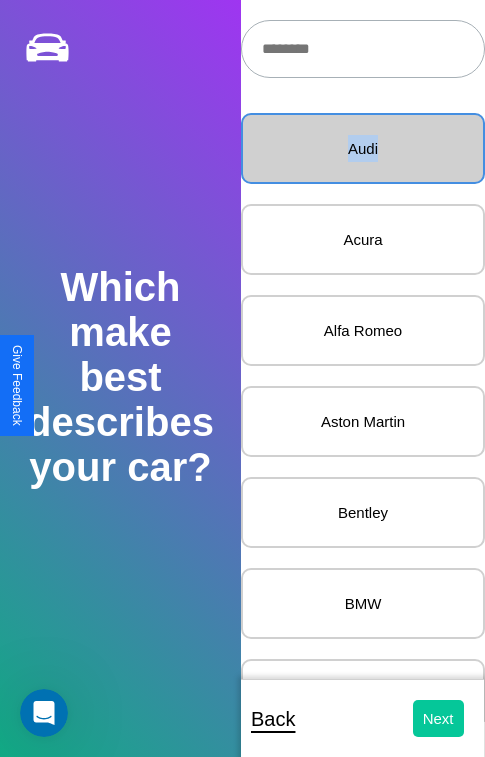 click on "Next" at bounding box center [438, 718] 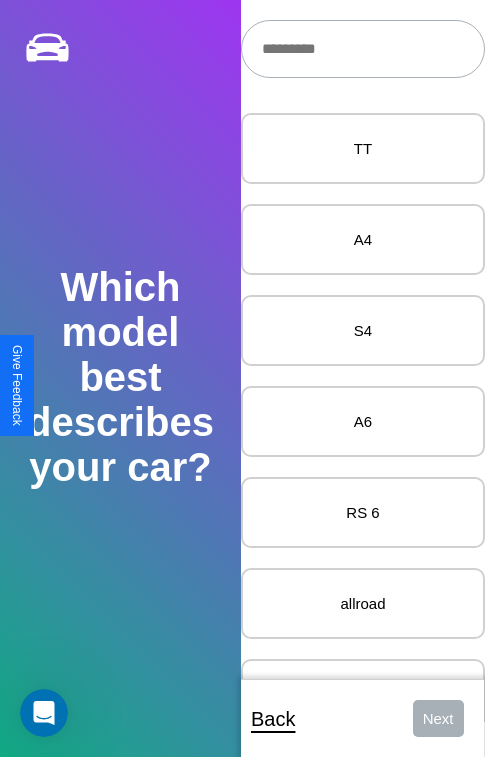 scroll, scrollTop: 27, scrollLeft: 0, axis: vertical 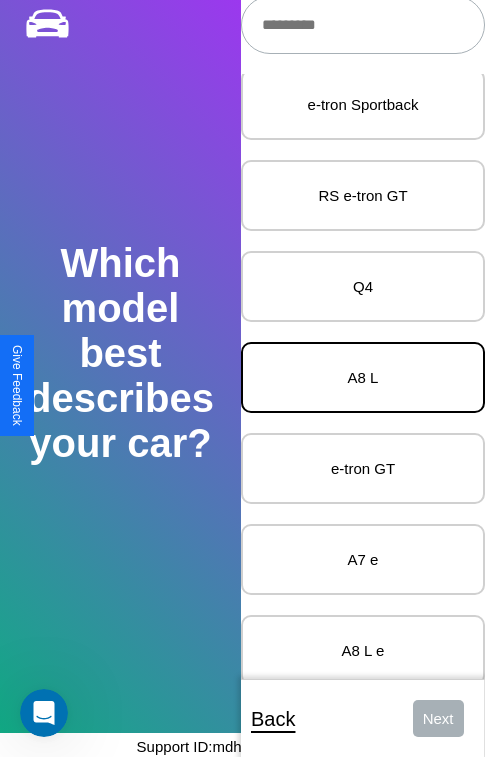 click on "A8 L" at bounding box center [363, 377] 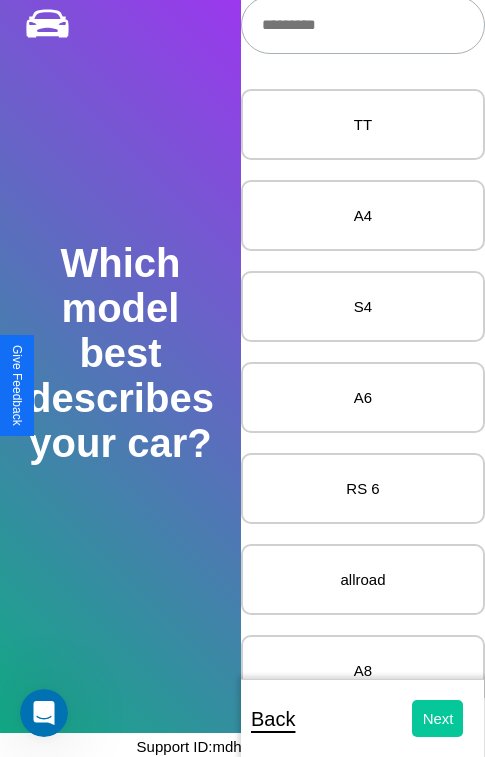 click on "Next" at bounding box center (438, 718) 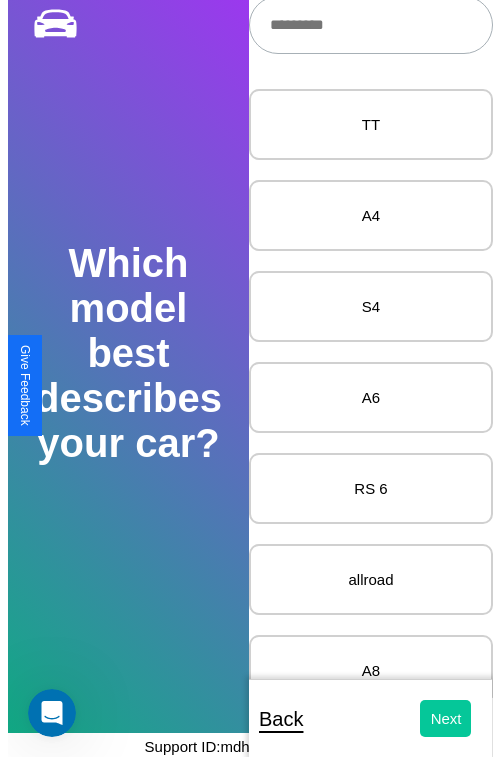 scroll, scrollTop: 0, scrollLeft: 0, axis: both 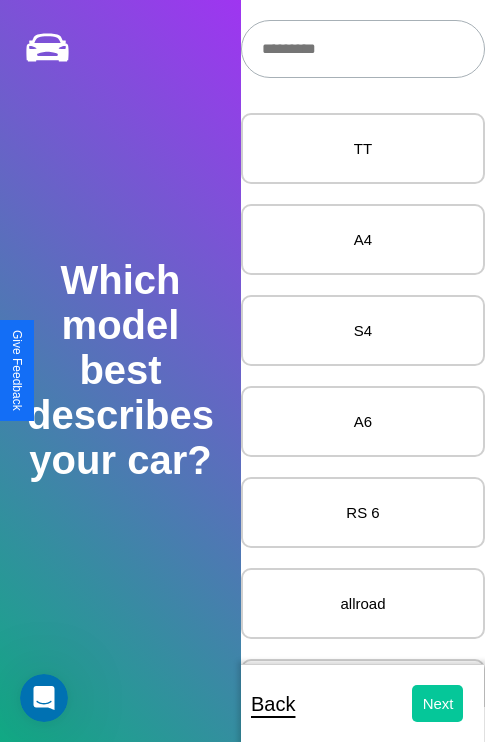 select on "*****" 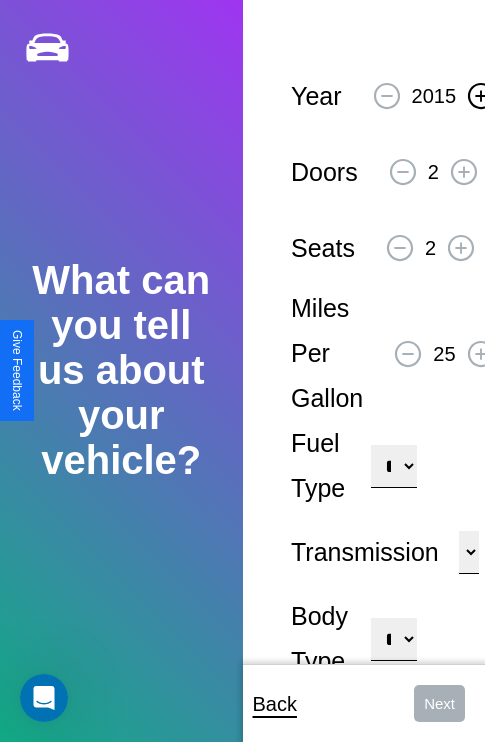 click 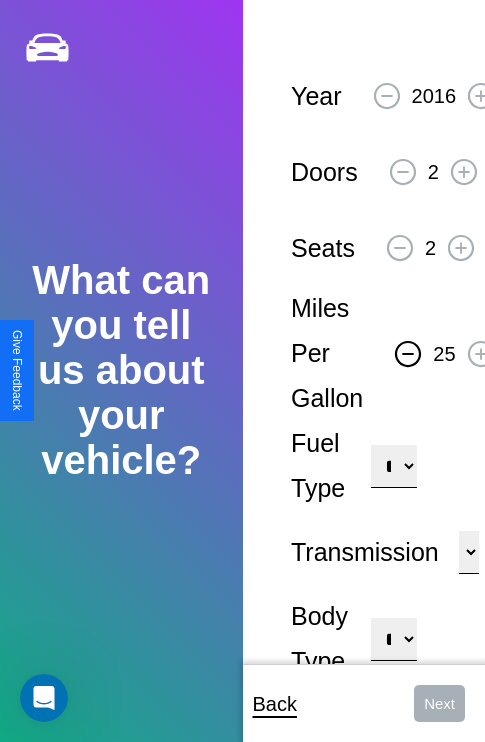click 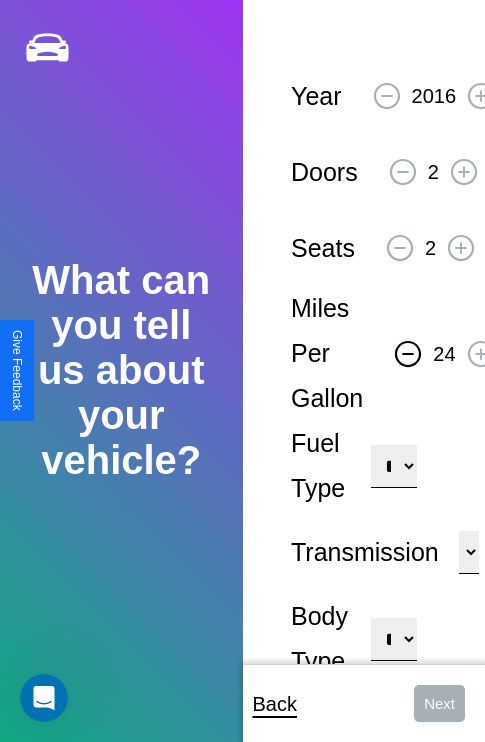 click 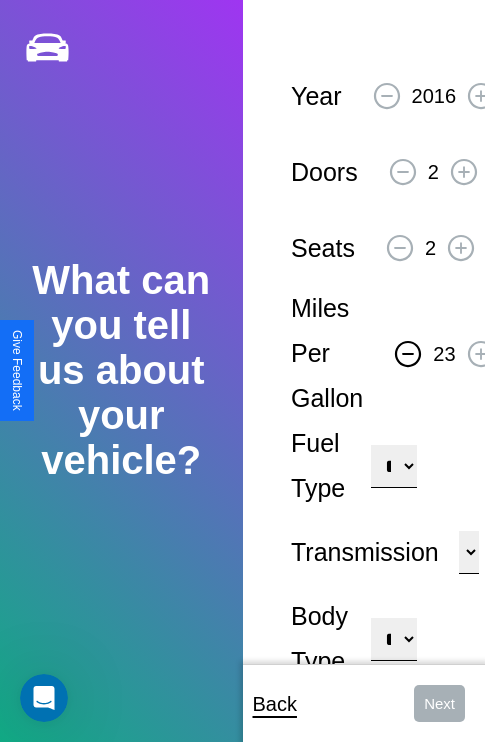 click 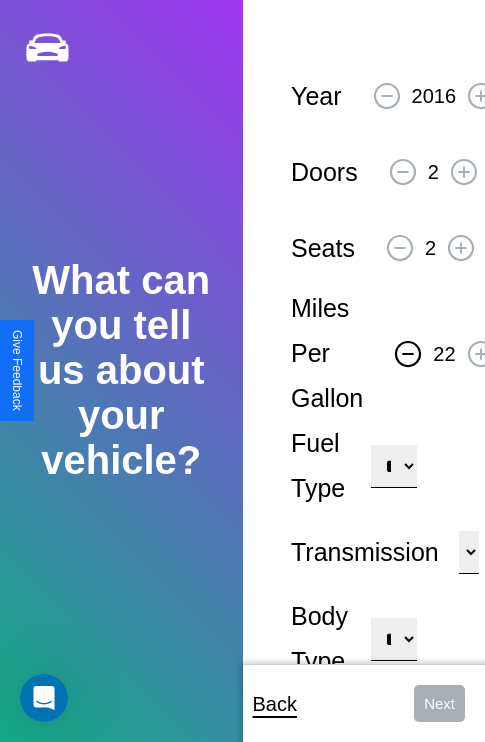 click 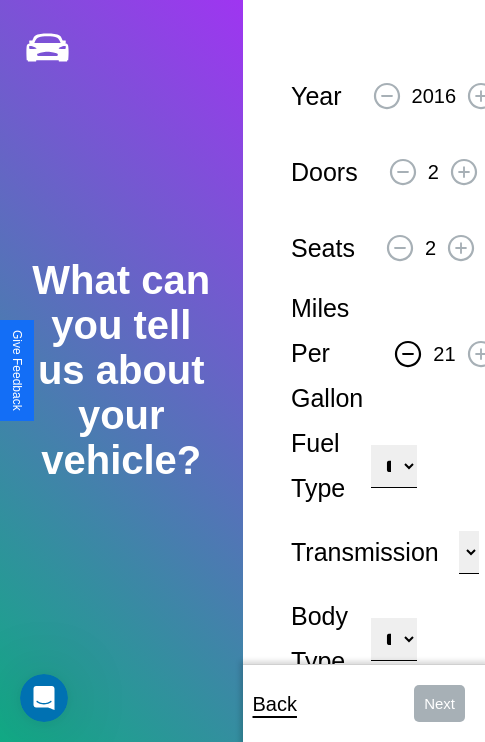click on "**********" at bounding box center [393, 466] 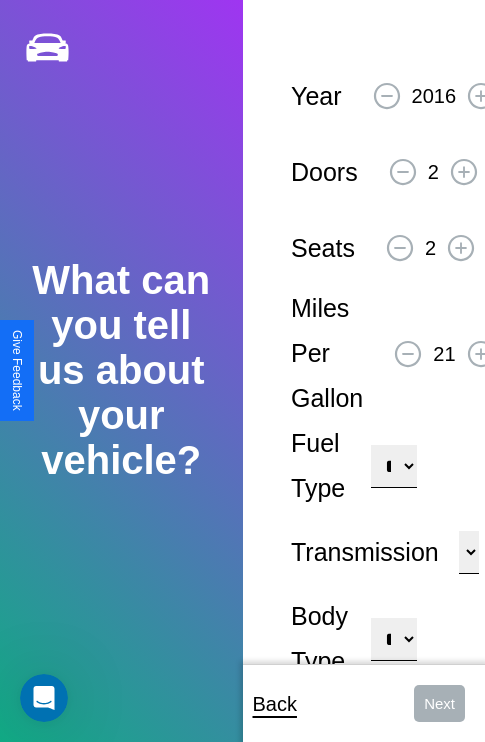 select on "**********" 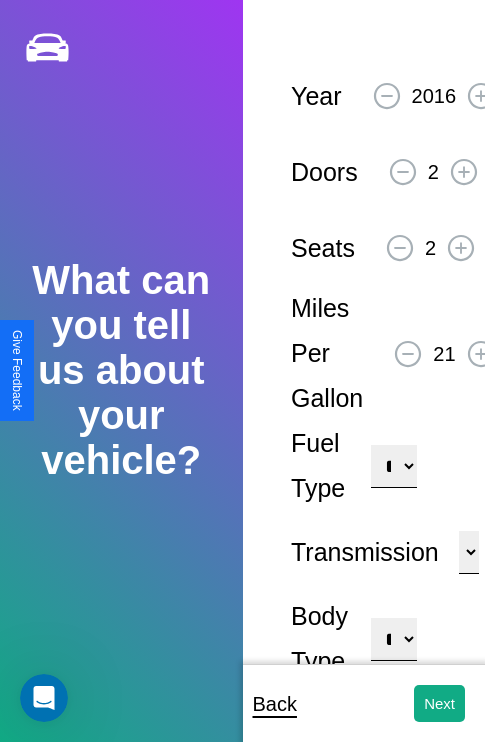 click on "**********" at bounding box center (393, 639) 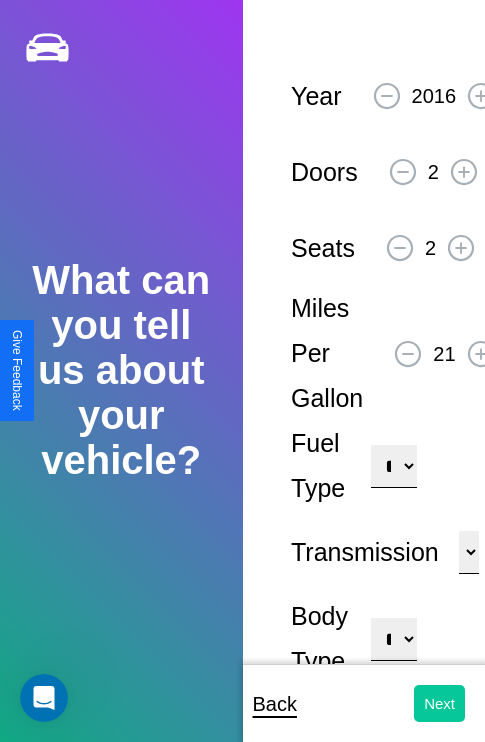 click on "Next" at bounding box center [439, 703] 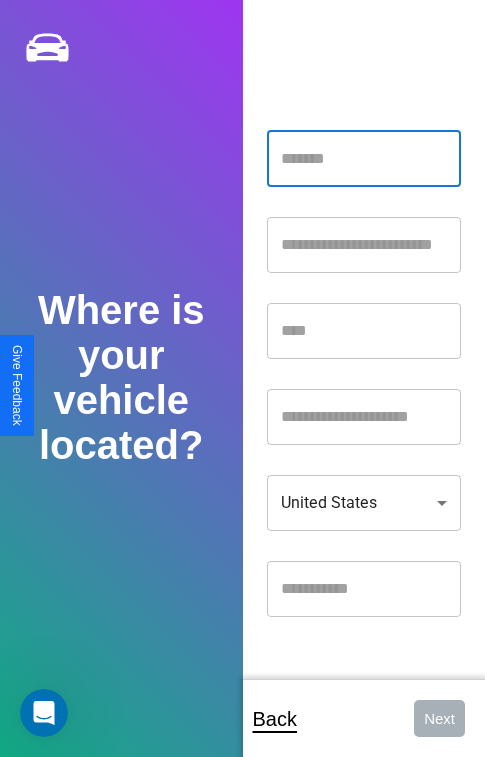 click at bounding box center (364, 159) 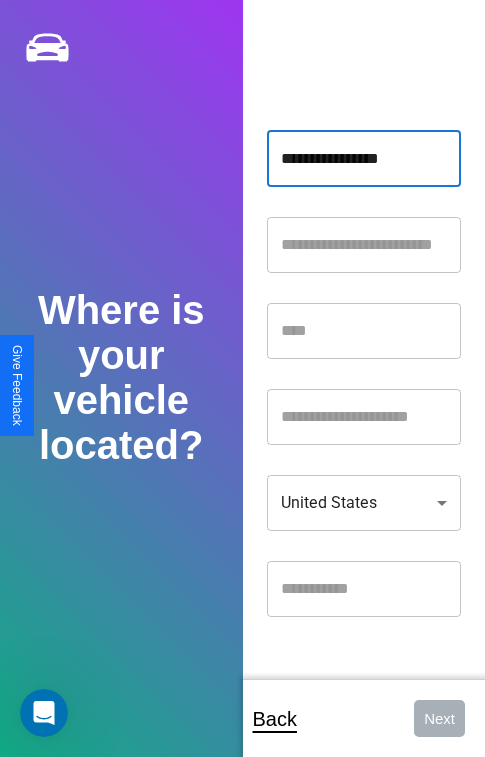 type on "**********" 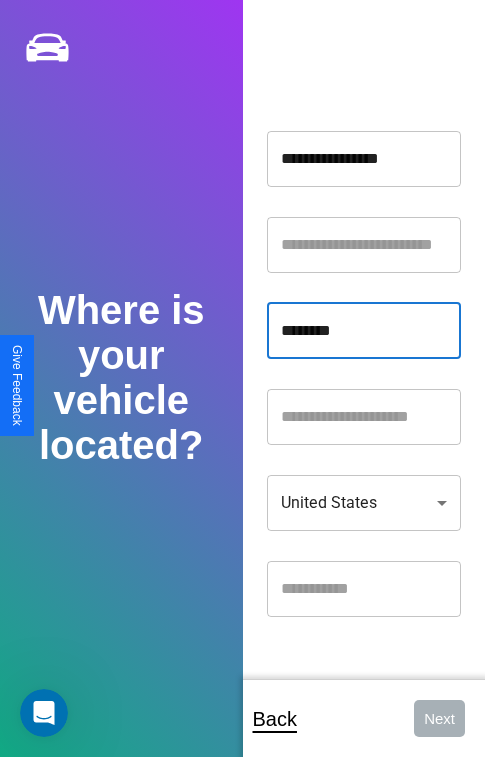 type on "********" 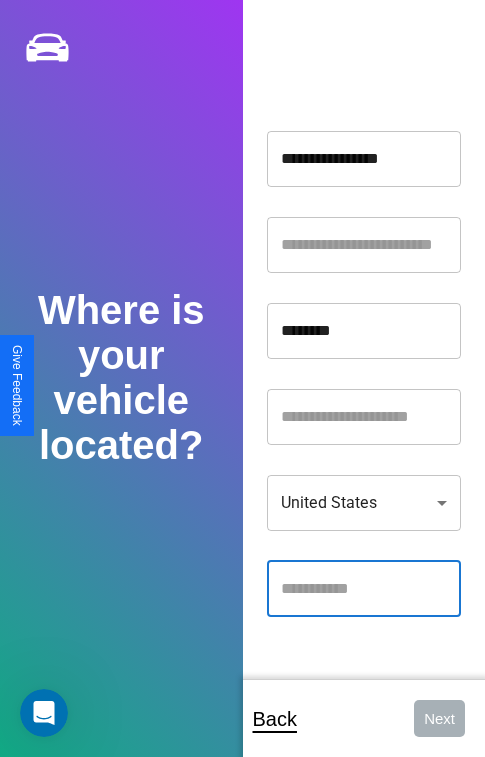 click at bounding box center (364, 589) 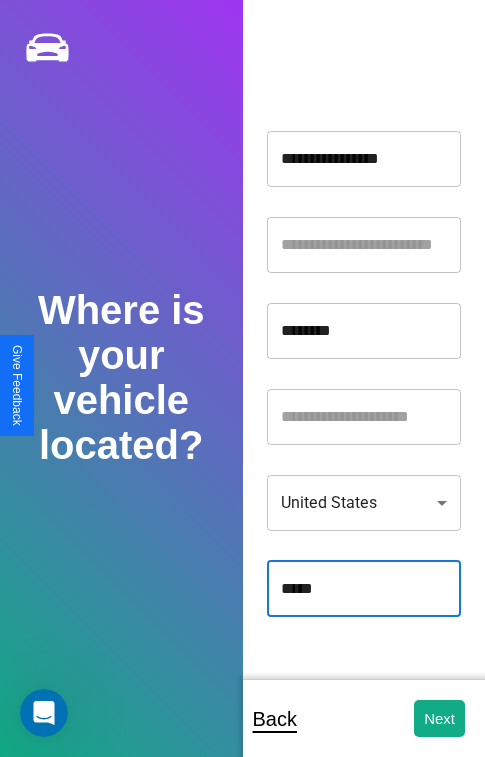 type on "*****" 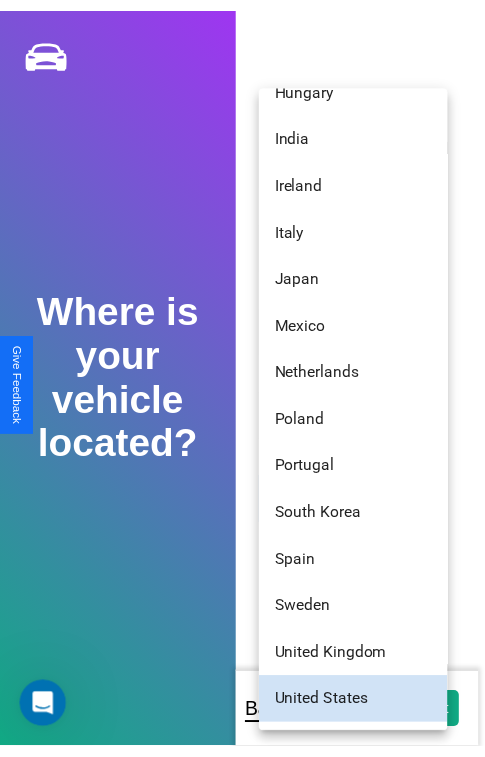 scroll, scrollTop: 440, scrollLeft: 0, axis: vertical 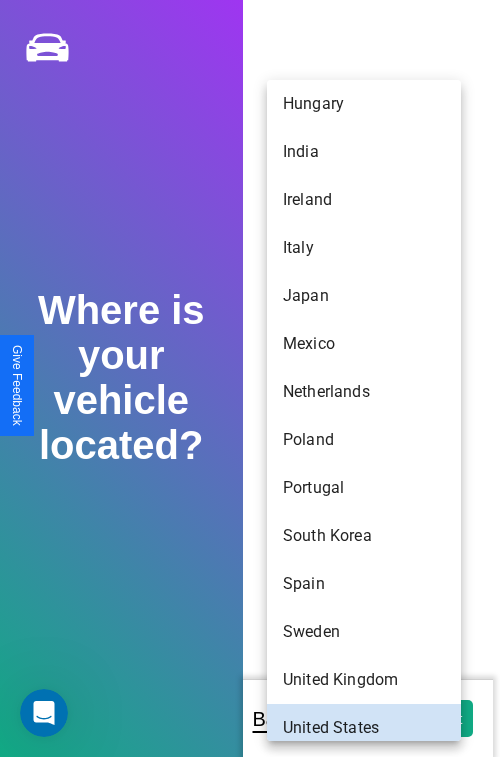 click on "Hungary" at bounding box center (364, 104) 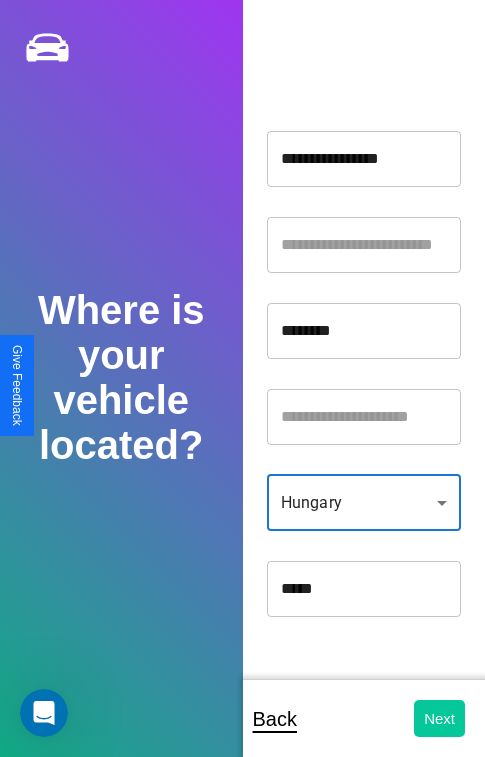 click on "Next" at bounding box center [439, 718] 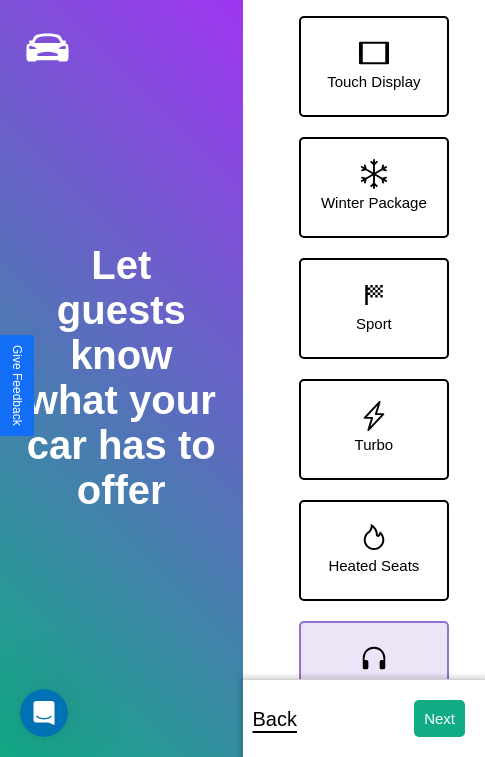 click 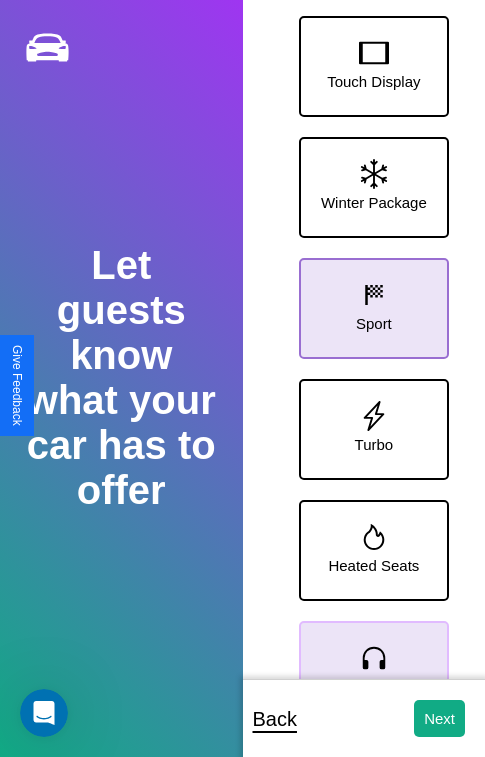 click 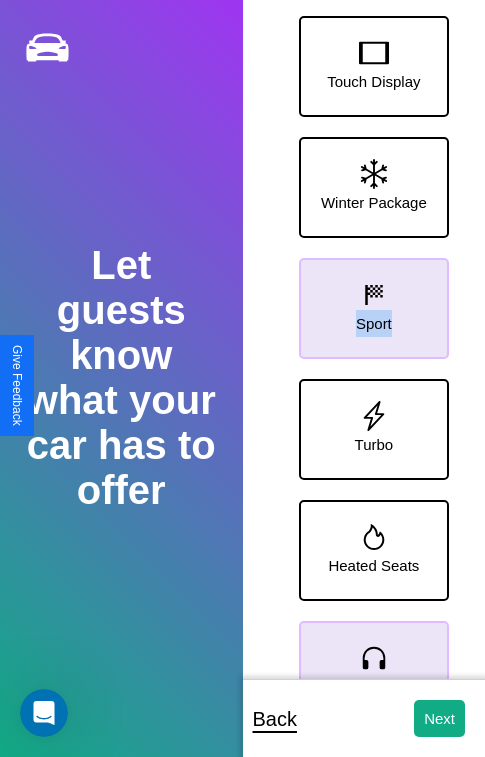 scroll, scrollTop: 249, scrollLeft: 0, axis: vertical 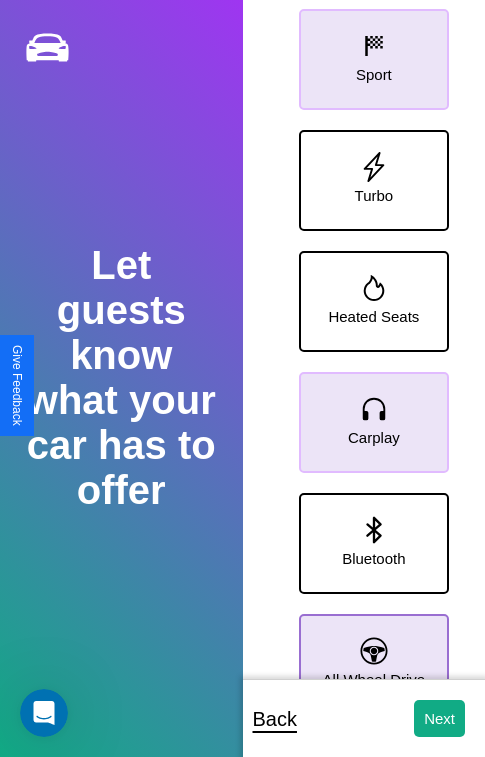 click 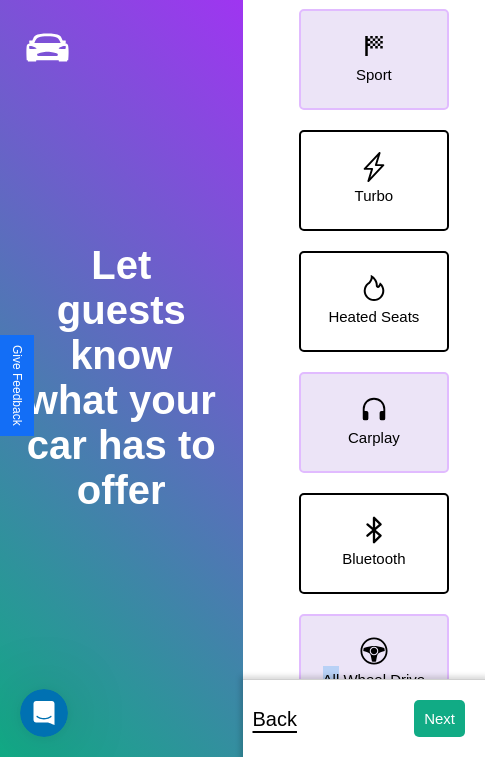 scroll, scrollTop: 370, scrollLeft: 0, axis: vertical 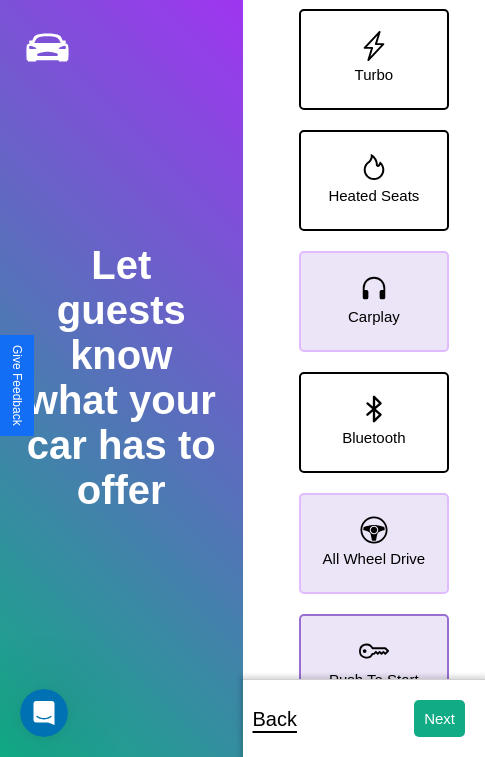 click 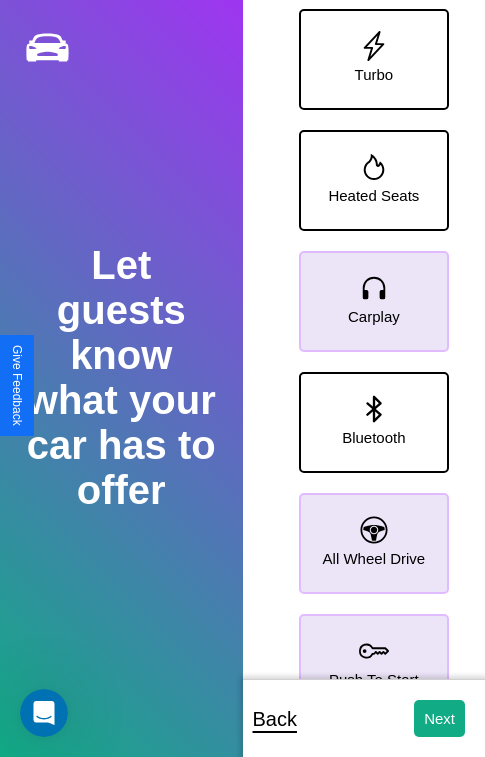 click 